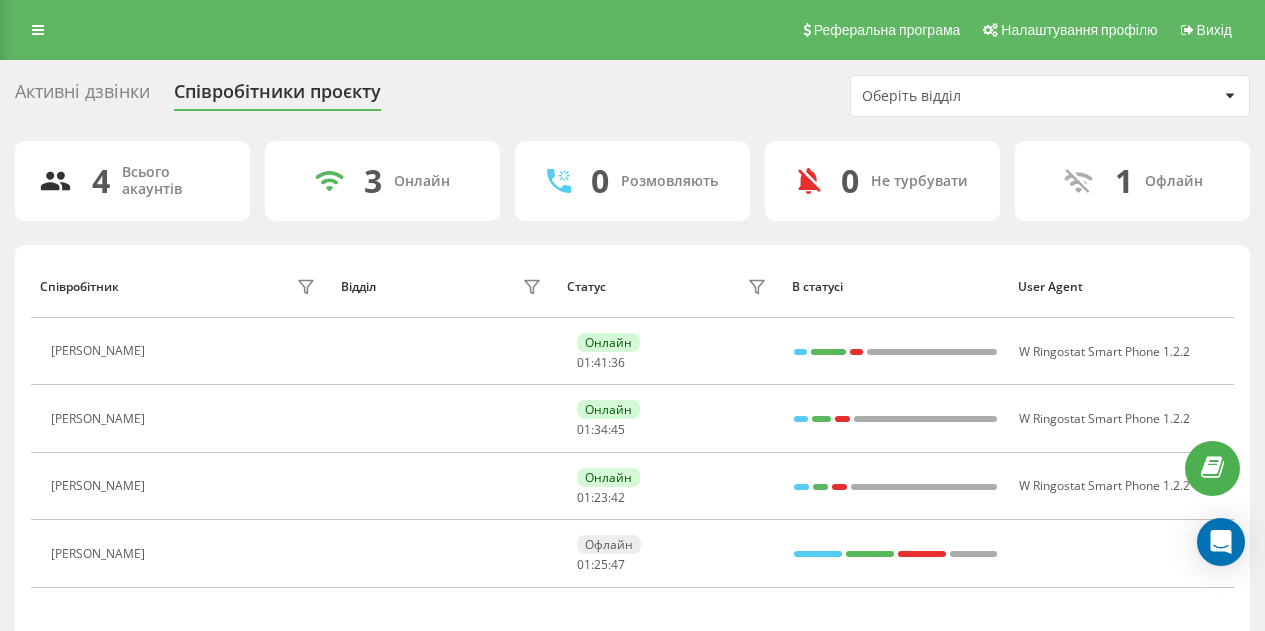 scroll, scrollTop: 0, scrollLeft: 0, axis: both 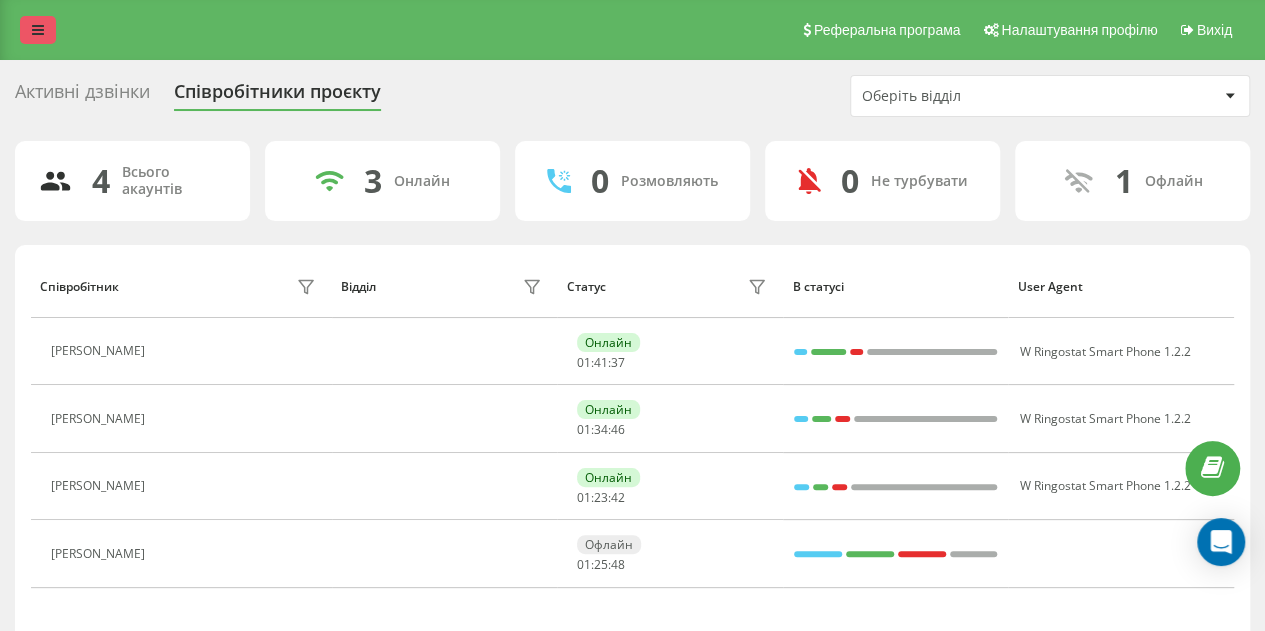 click at bounding box center [38, 30] 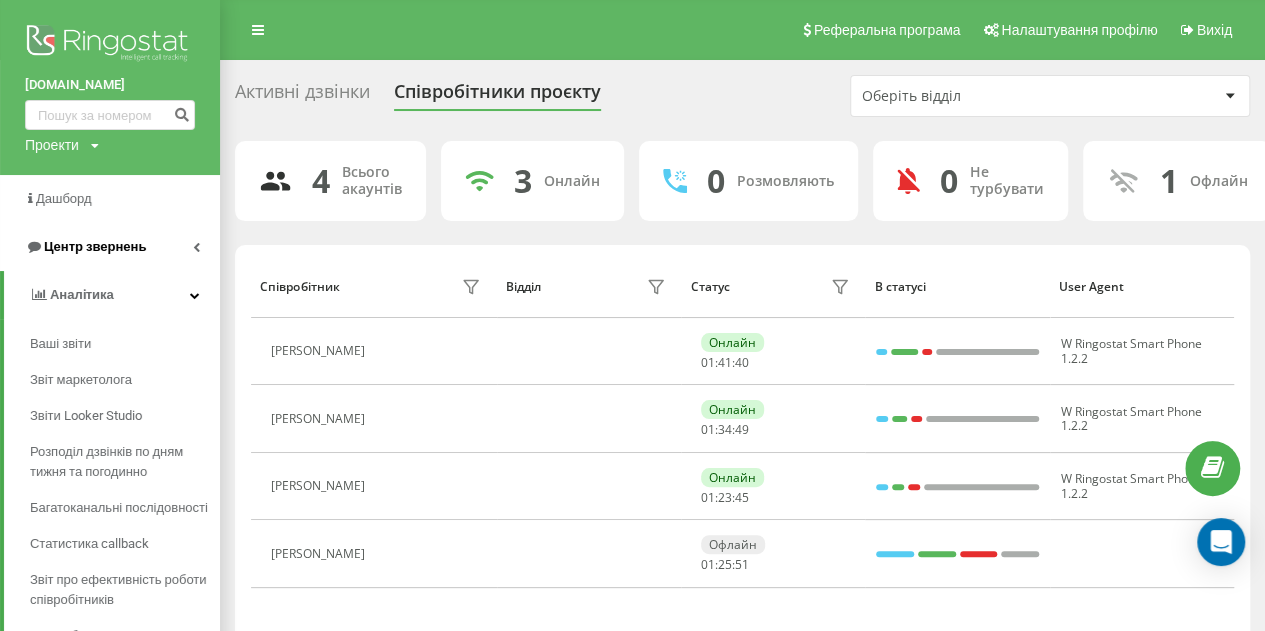click on "Центр звернень" at bounding box center (95, 246) 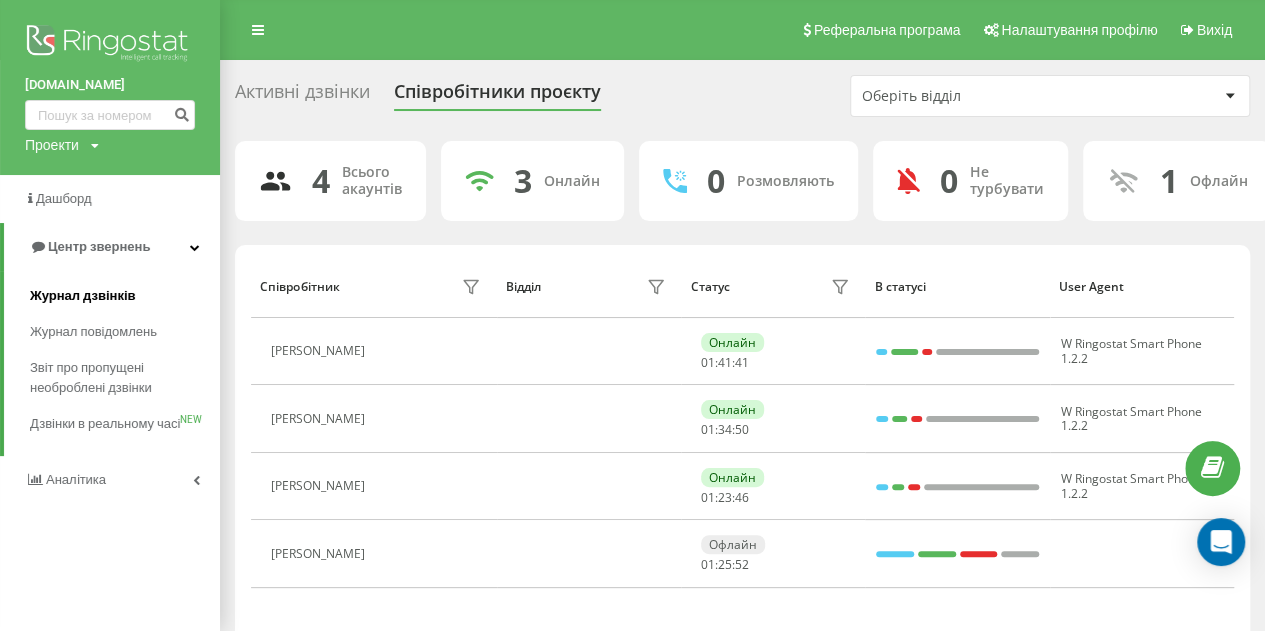 click on "Журнал дзвінків" at bounding box center [83, 296] 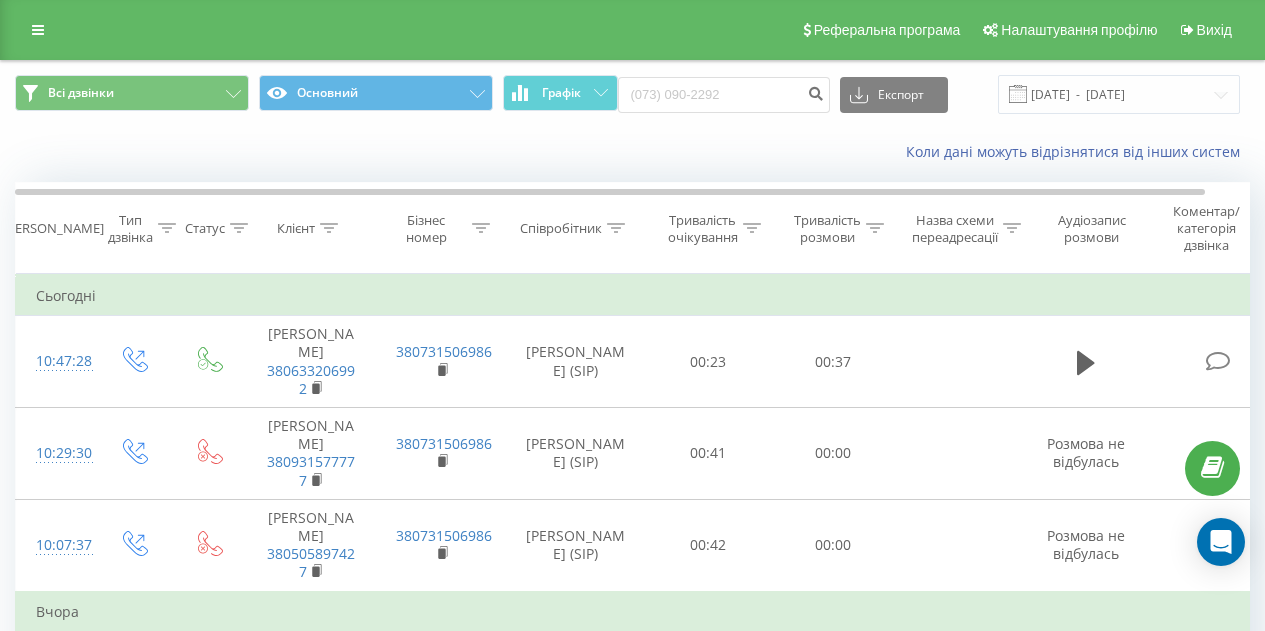scroll, scrollTop: 0, scrollLeft: 0, axis: both 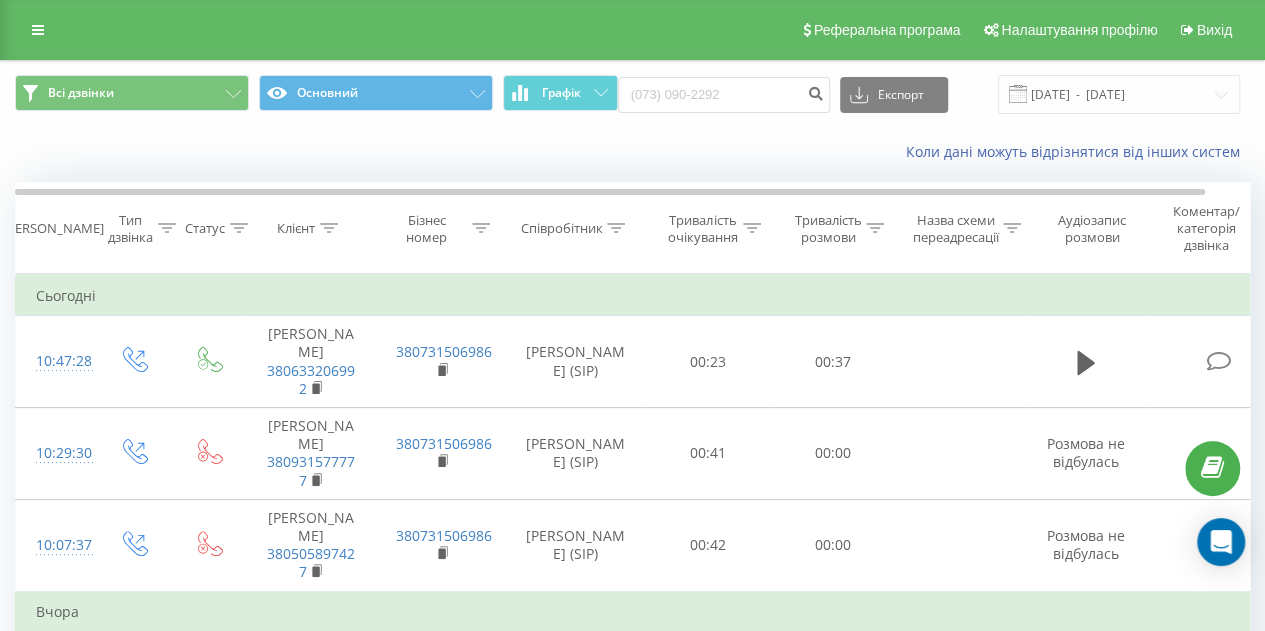 click on "(073) 090-2292" at bounding box center [724, 95] 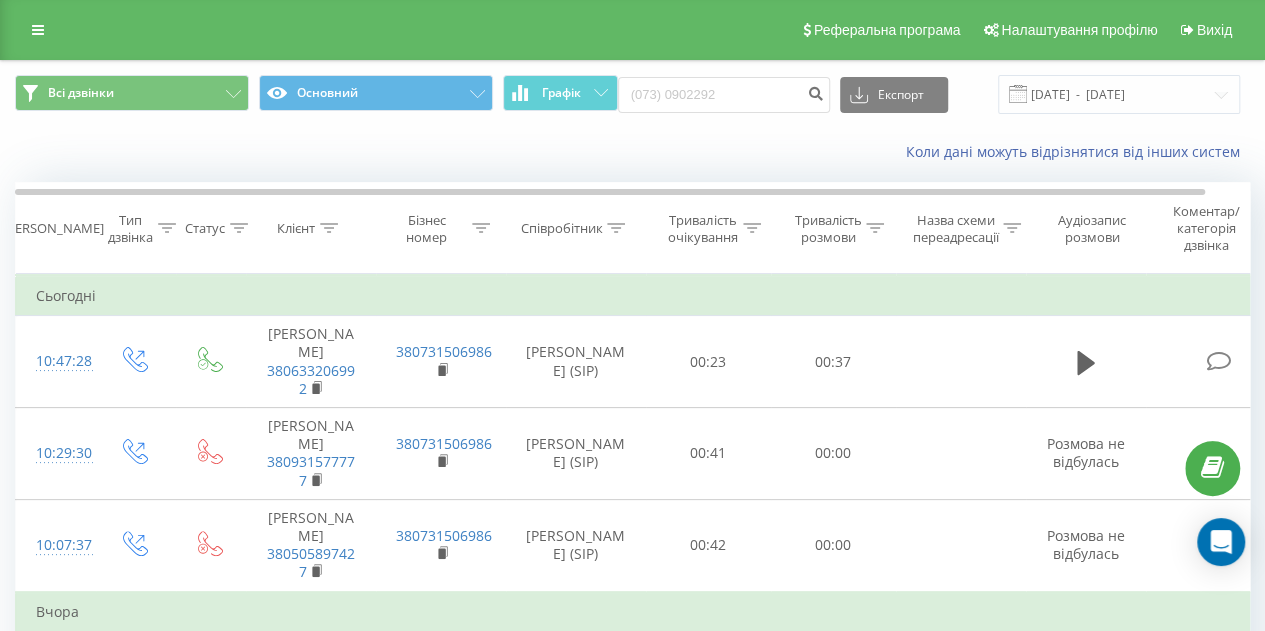 click on "(073) 0902292" at bounding box center [724, 95] 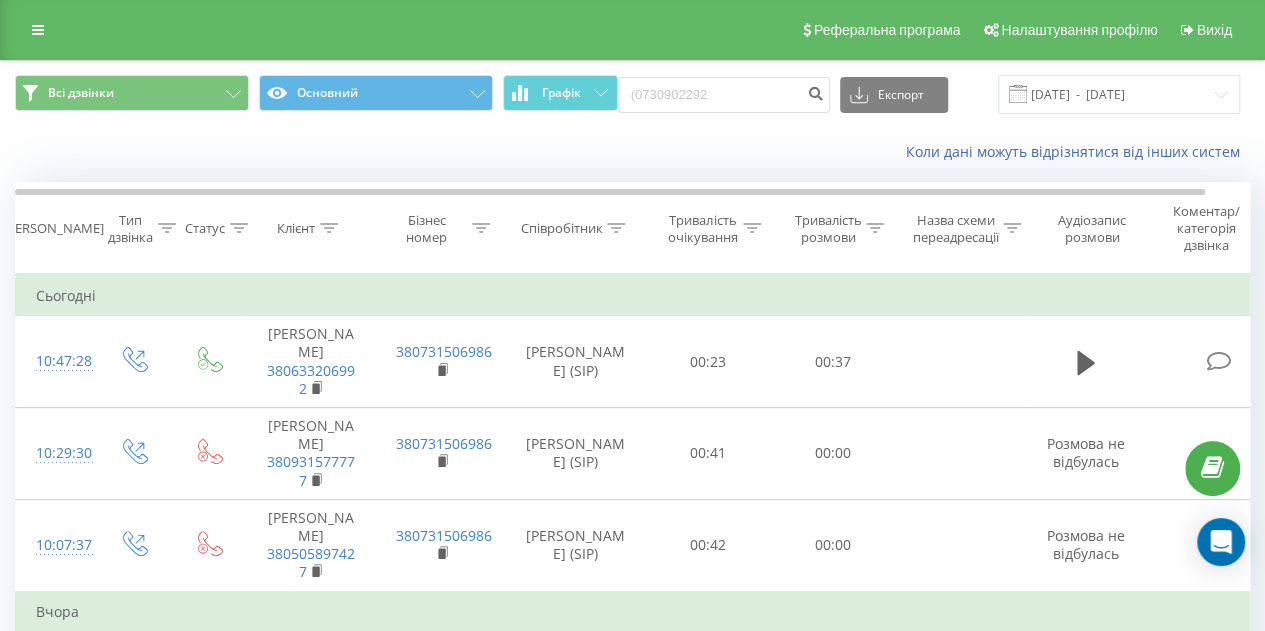 click on "(0730902292" at bounding box center (724, 95) 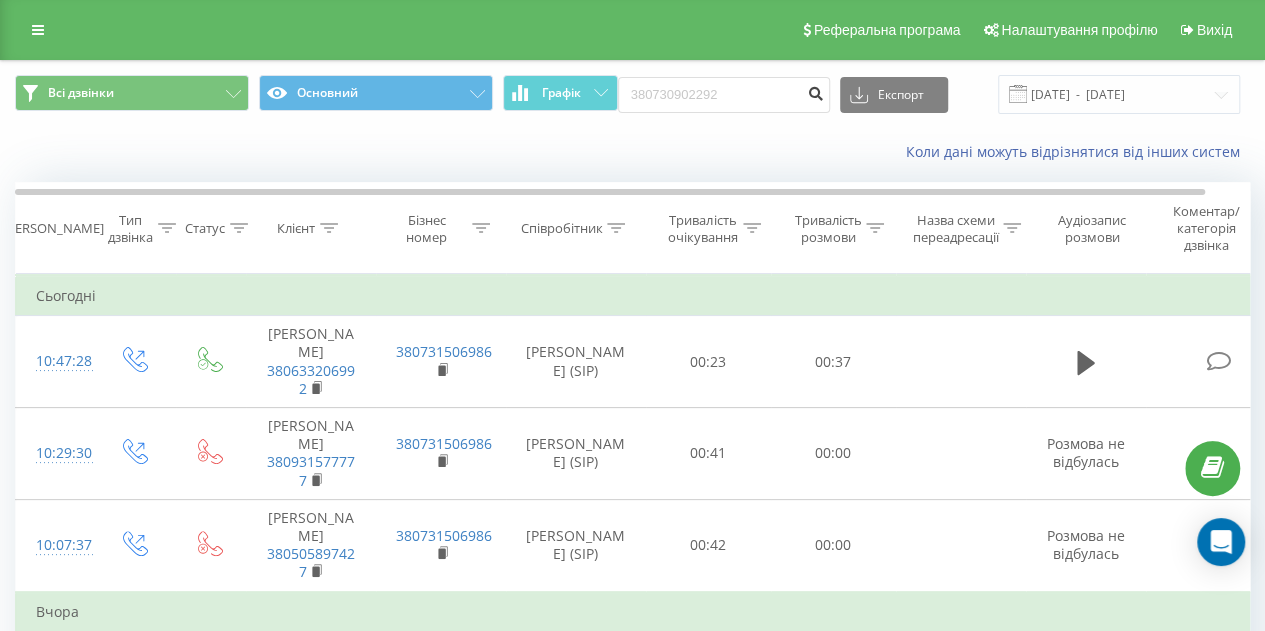 type on "380730902292" 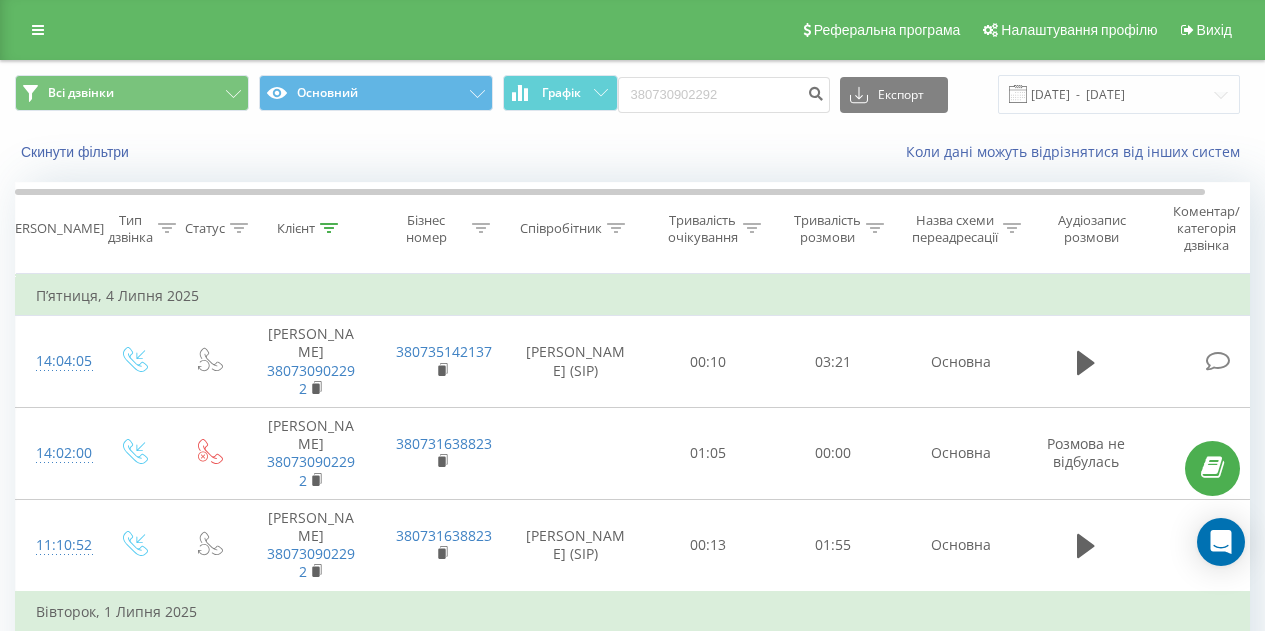 scroll, scrollTop: 1000, scrollLeft: 0, axis: vertical 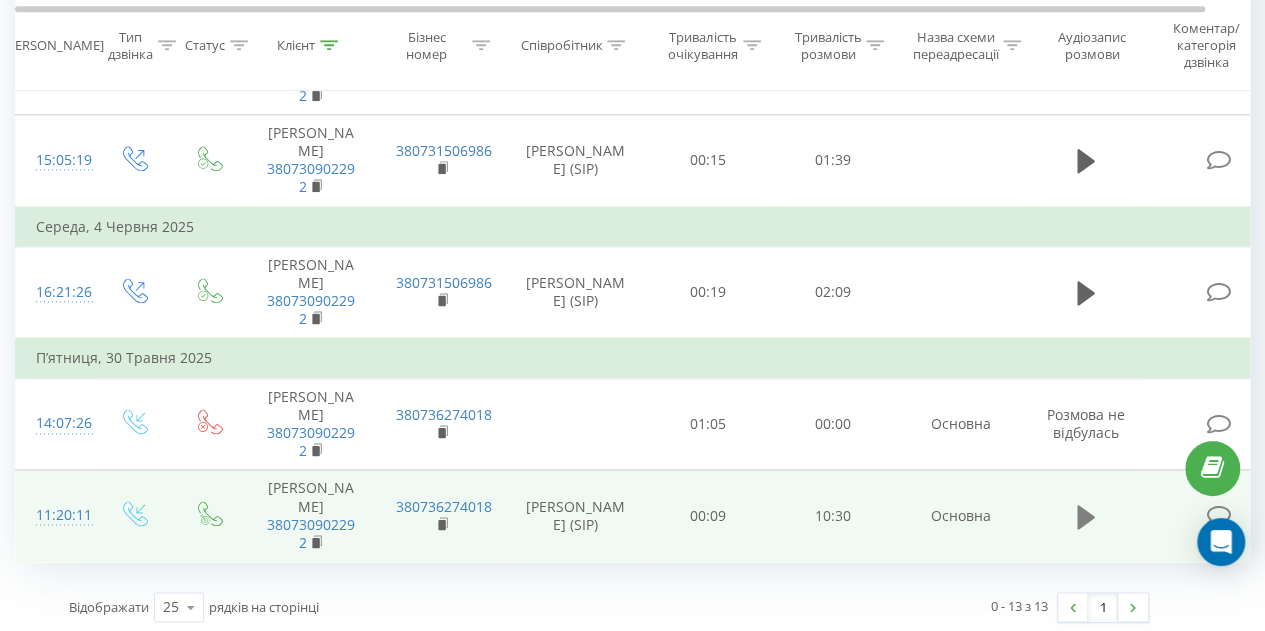 click 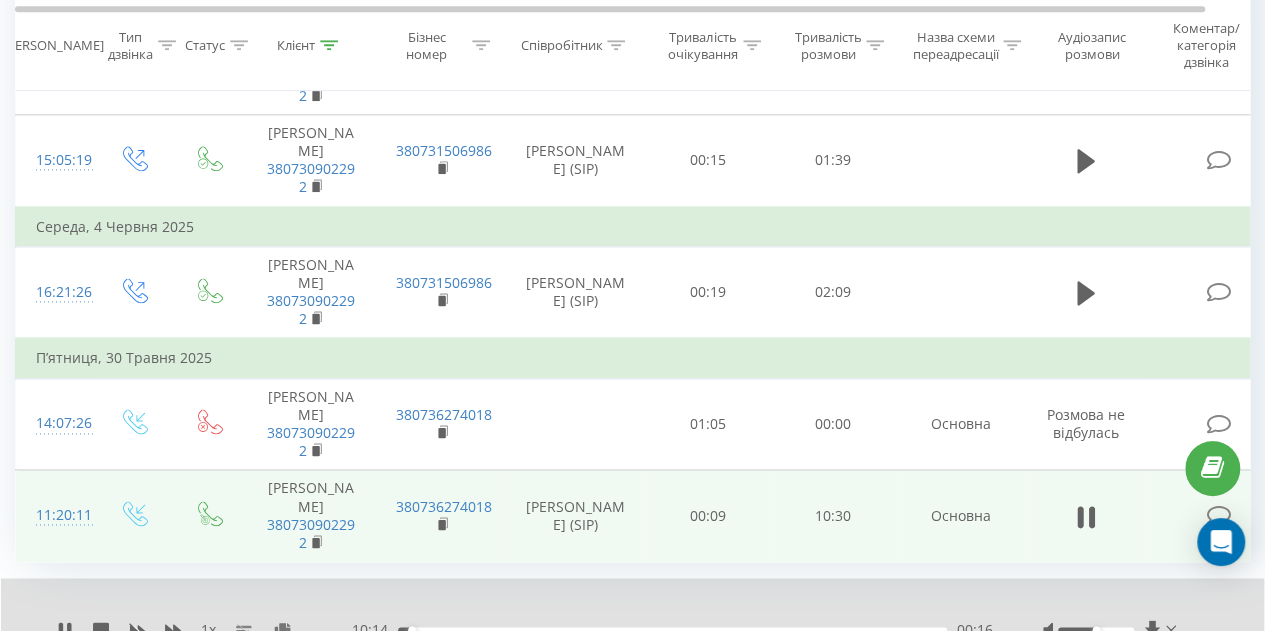 click on "Всі дзвінки Основний Графік 380730902292 Експорт .csv .xls .xlsx 11.04.2025  -  11.07.2025 Скинути фільтри Коли дані можуть відрізнятися вiд інших систем Дата дзвінка Тип дзвінка Статус Клієнт Бізнес номер Співробітник Тривалість очікування Тривалість розмови Назва схеми переадресації Аудіозапис розмови Коментар/категорія дзвінка Фільтрувати за умовою Дорівнює Введіть значення Скасувати OK Фільтрувати за умовою Дорівнює Введіть значення Скасувати OK Фільтрувати за умовою Містить Скасувати OK Фільтрувати за умовою Містить Скасувати OK Фільтрувати за умовою Містить OK OK OK OK OK" at bounding box center [632, -207] 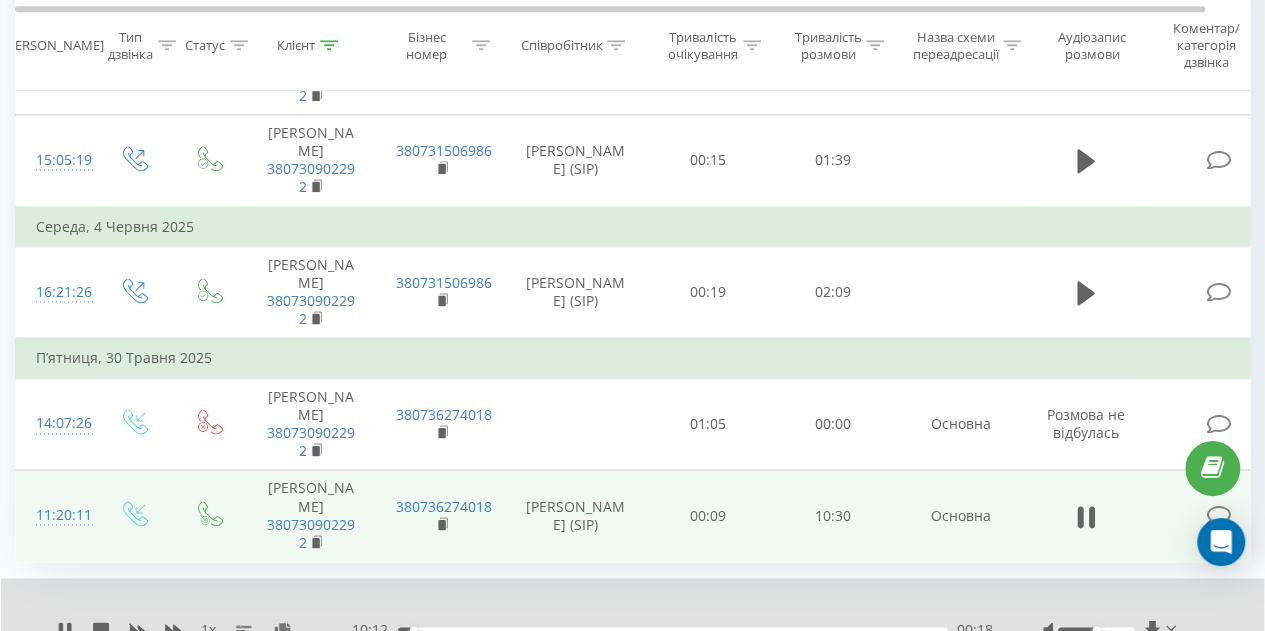click at bounding box center (1112, 630) 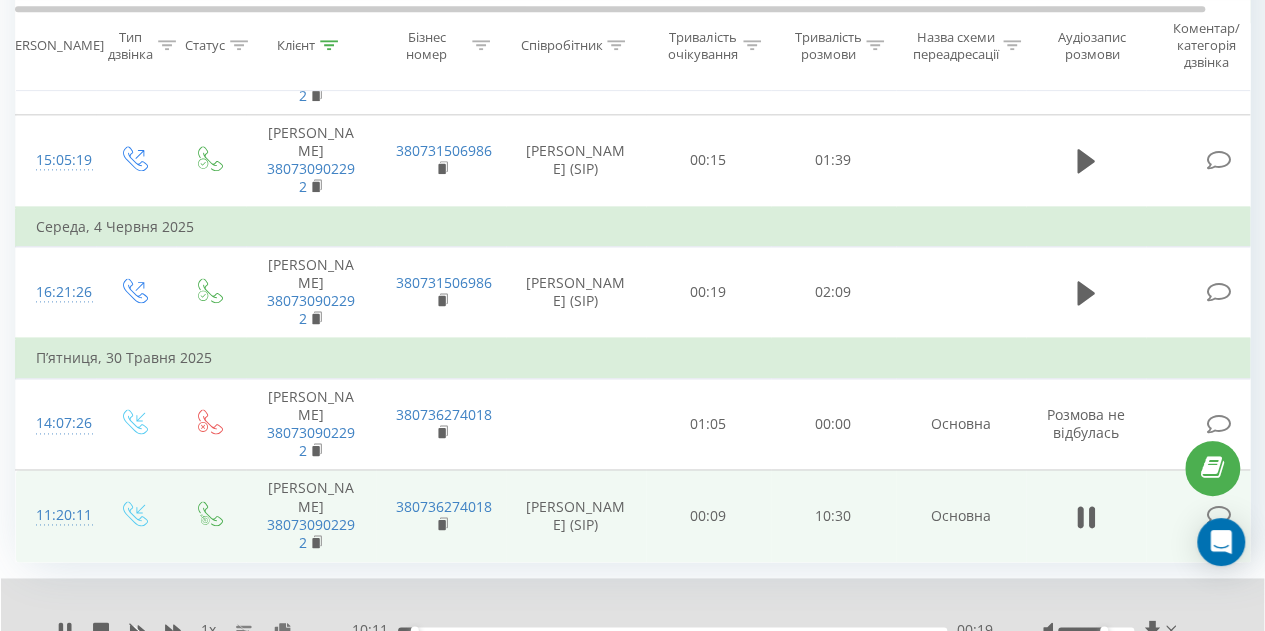 click at bounding box center (1096, 630) 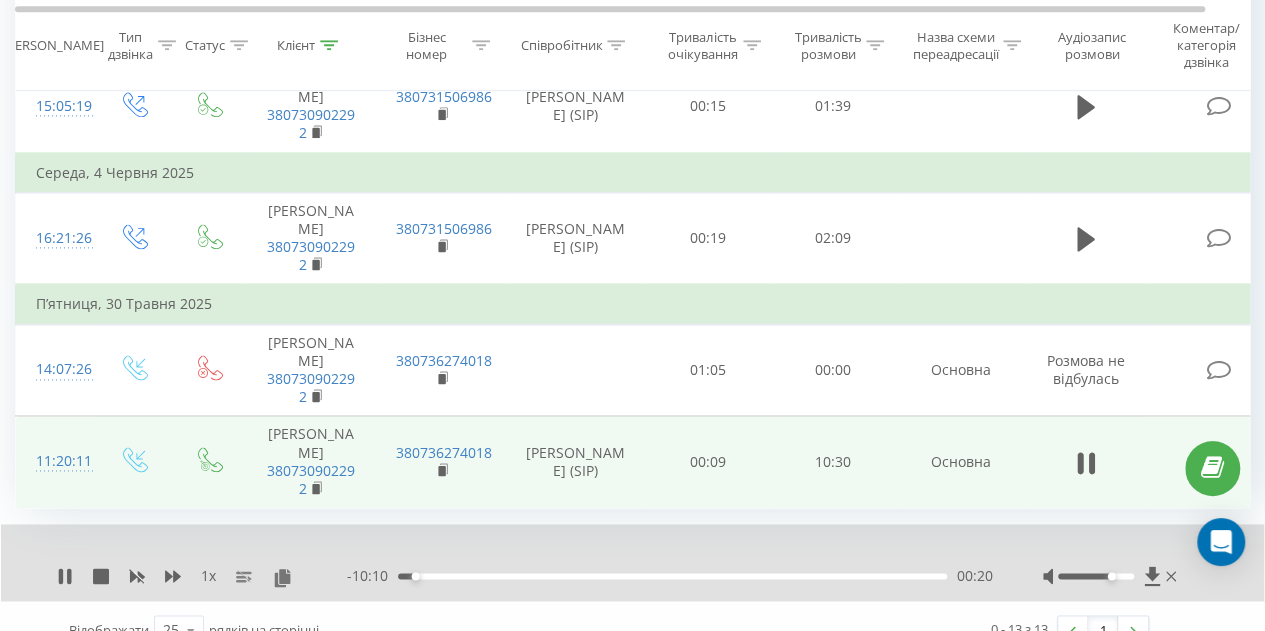 scroll, scrollTop: 1265, scrollLeft: 0, axis: vertical 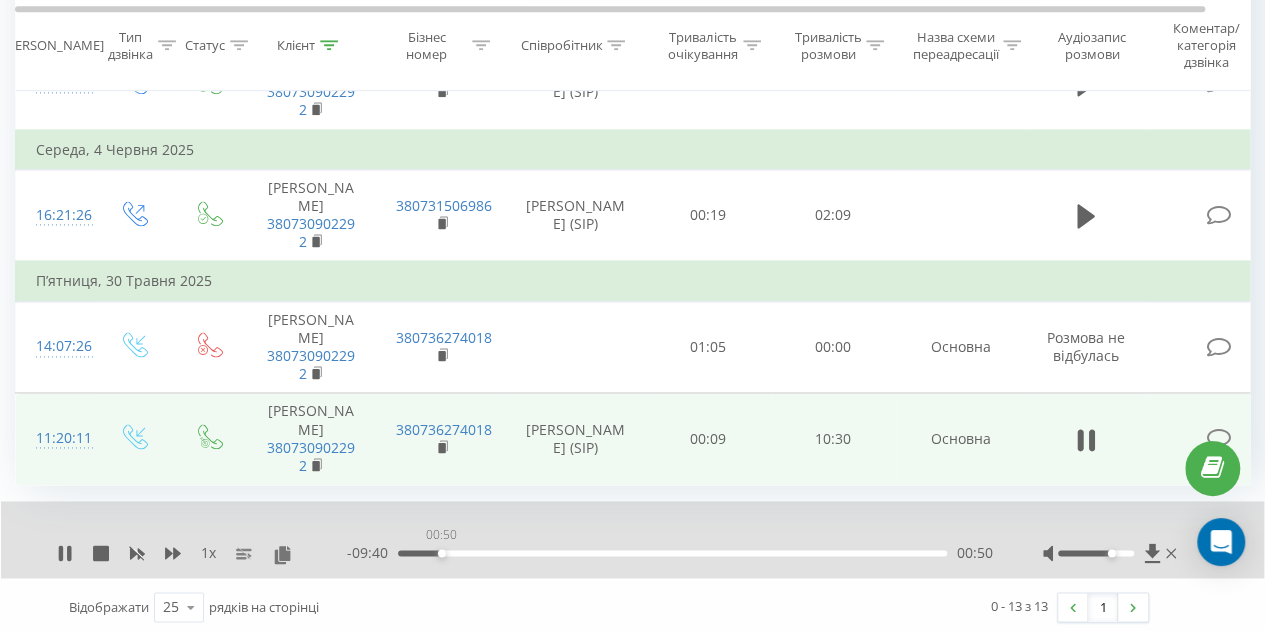 drag, startPoint x: 418, startPoint y: 544, endPoint x: 441, endPoint y: 544, distance: 23 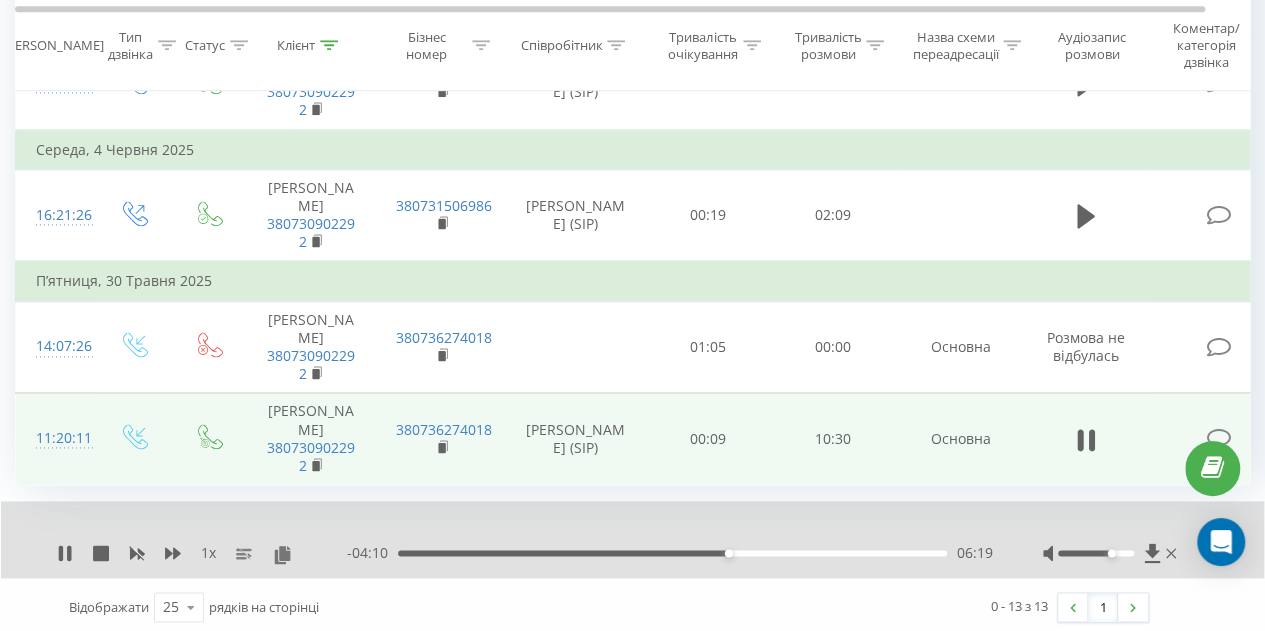 click on "1 x  - 04:10 06:19   06:19" at bounding box center [632, 539] 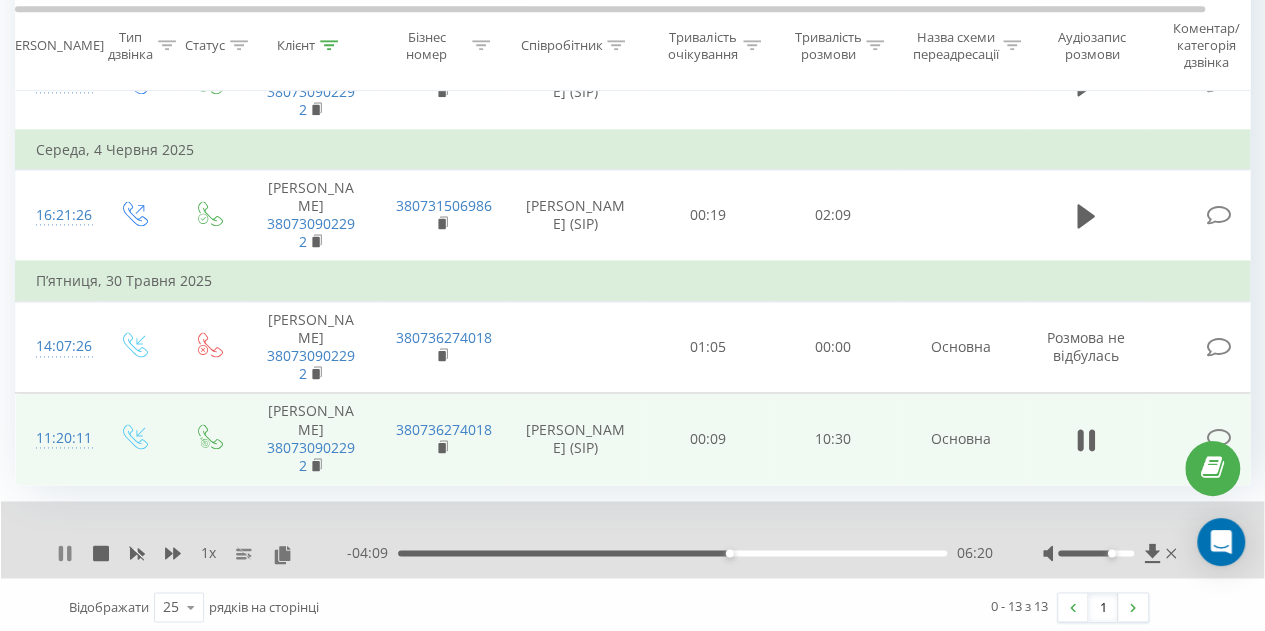 click 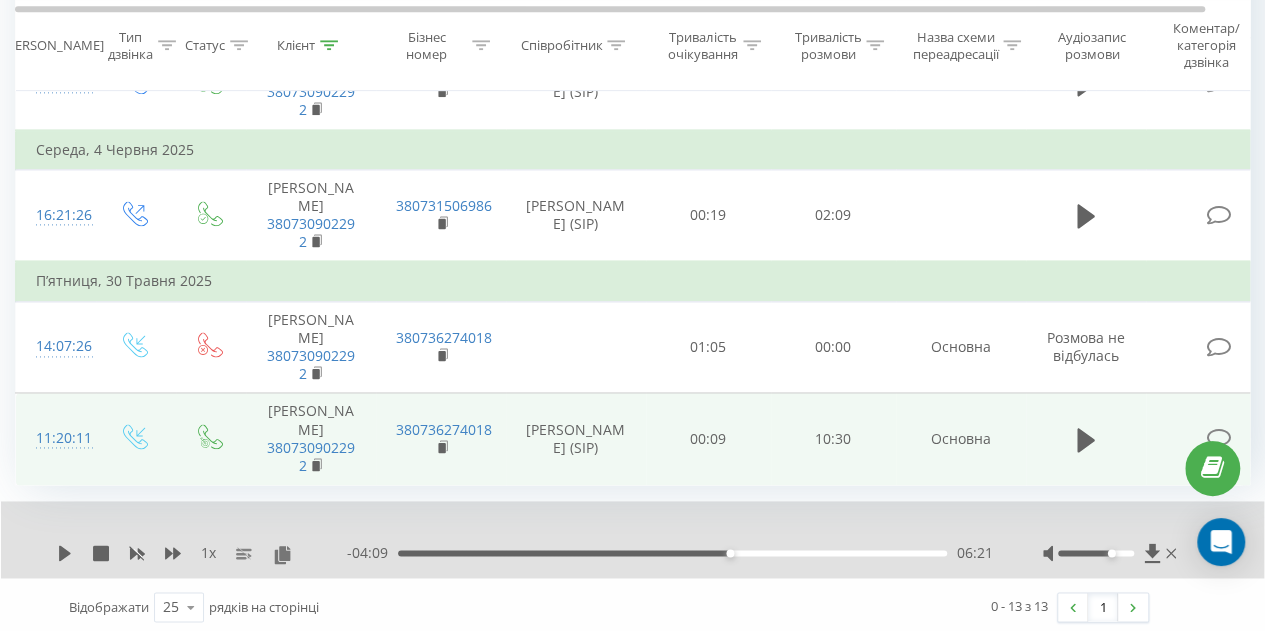 click on "1 x" at bounding box center (202, 553) 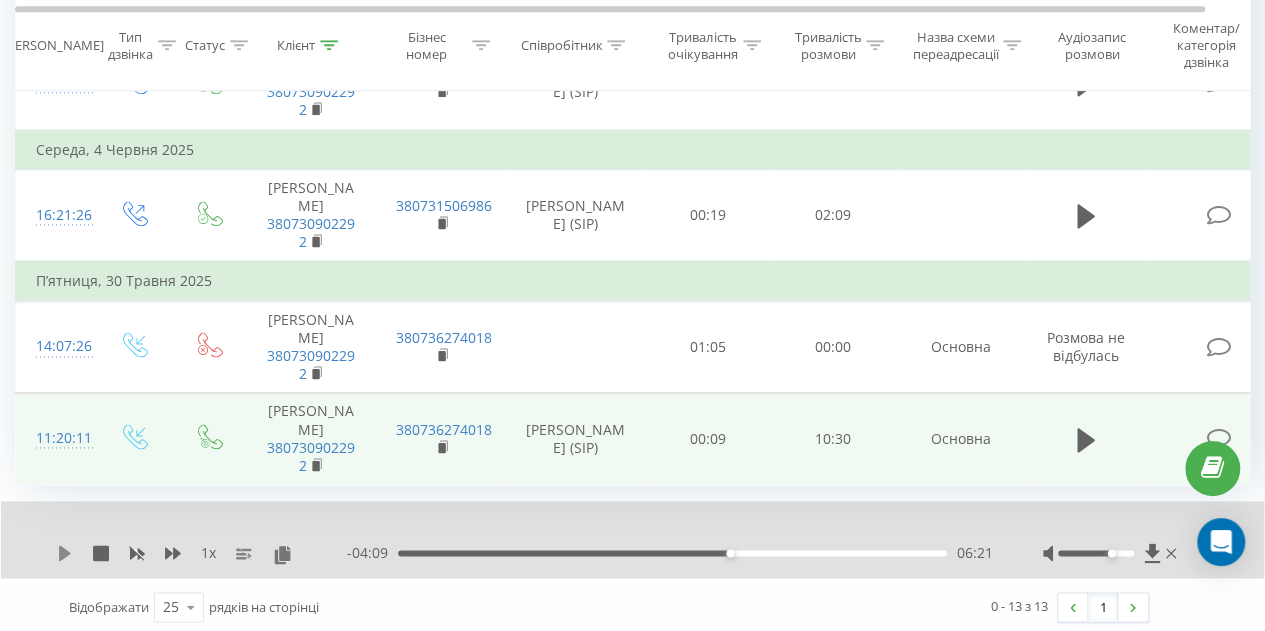 click 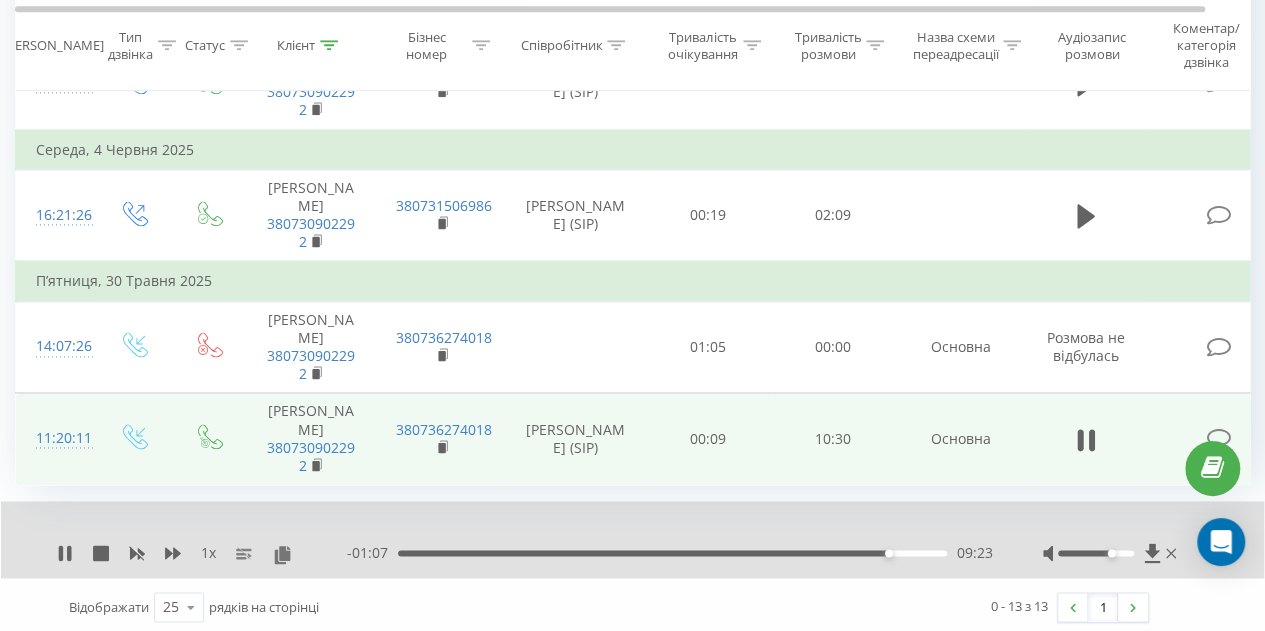 click on "09:23" at bounding box center (672, 553) 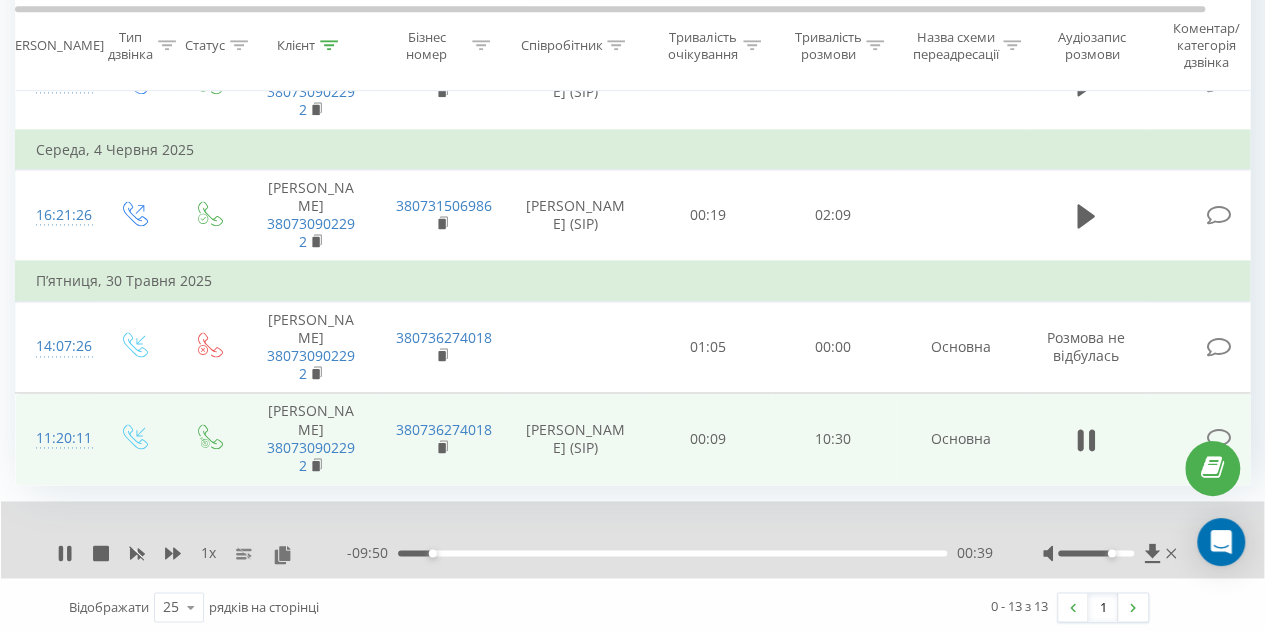 click on "00:39" at bounding box center [672, 553] 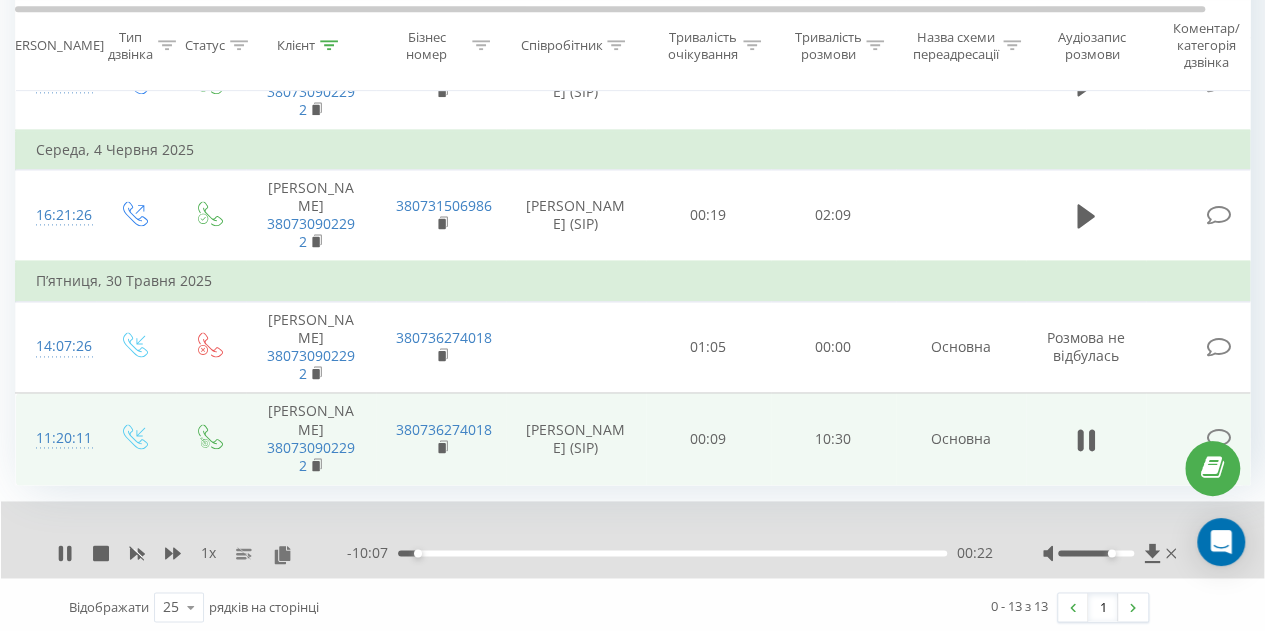 click on "00:22" at bounding box center [672, 553] 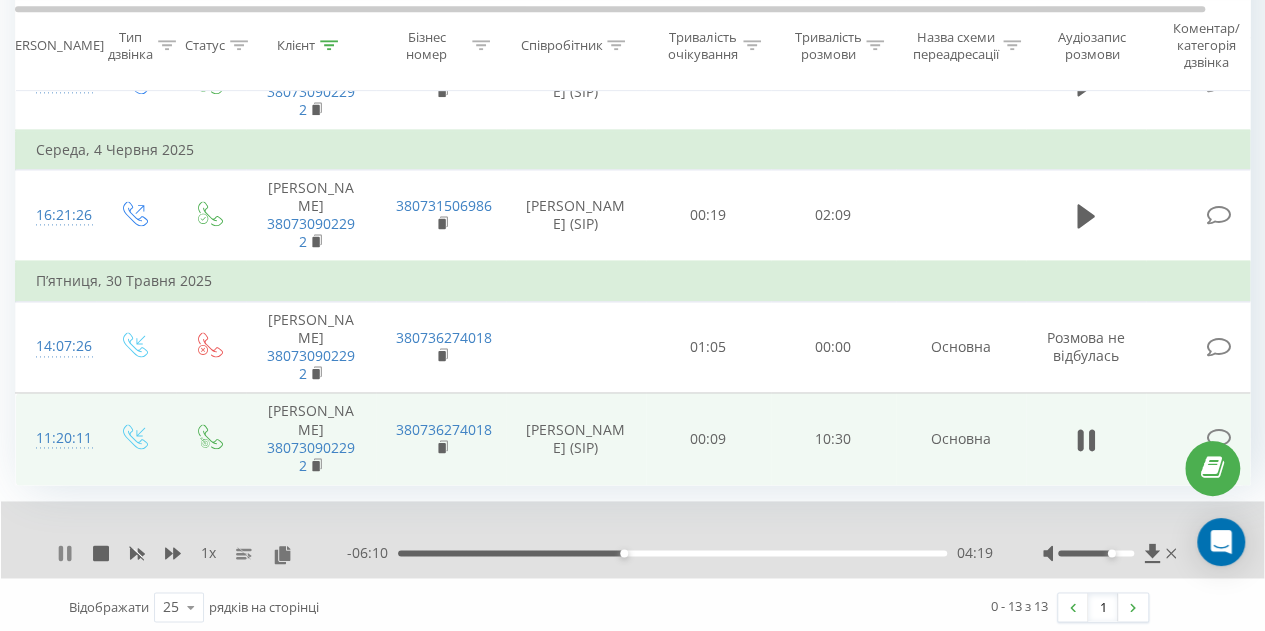 click 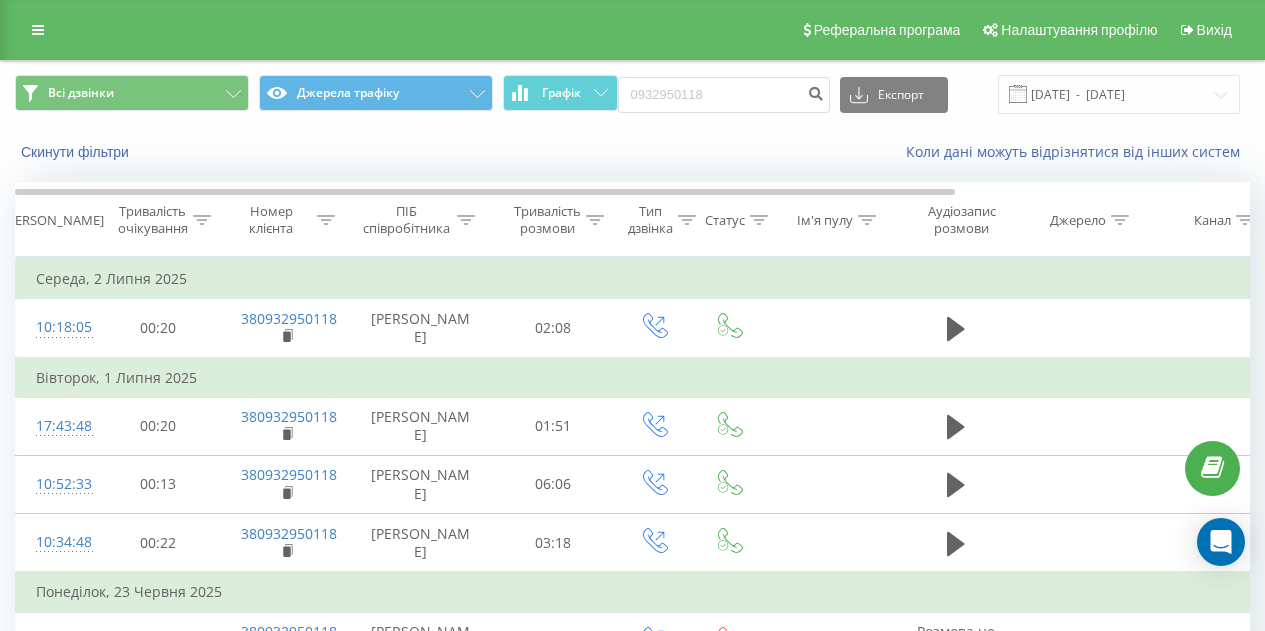scroll, scrollTop: 0, scrollLeft: 0, axis: both 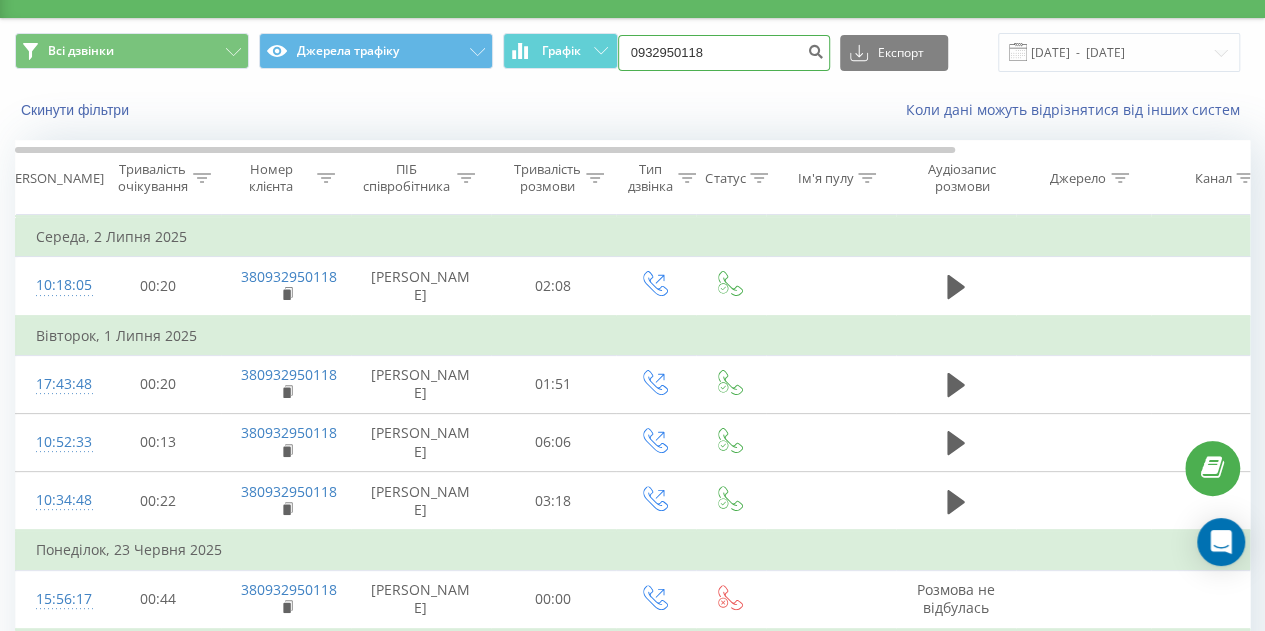 drag, startPoint x: 728, startPoint y: 53, endPoint x: 624, endPoint y: 66, distance: 104.80935 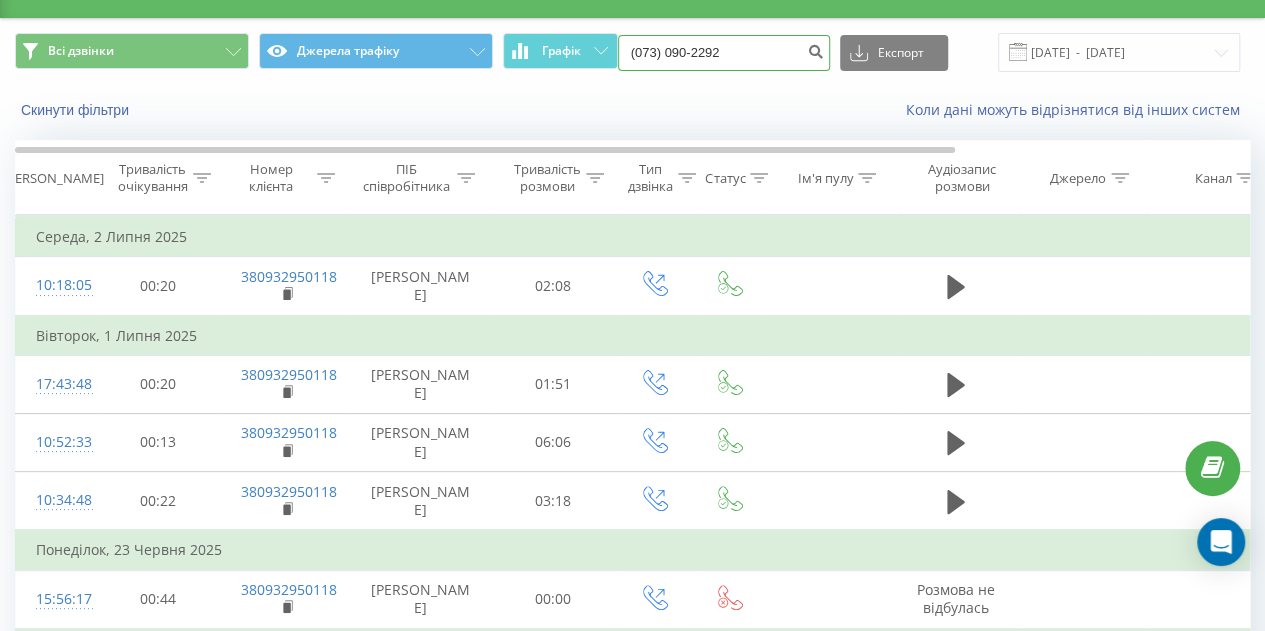 click on "(073) 090-2292" at bounding box center [724, 53] 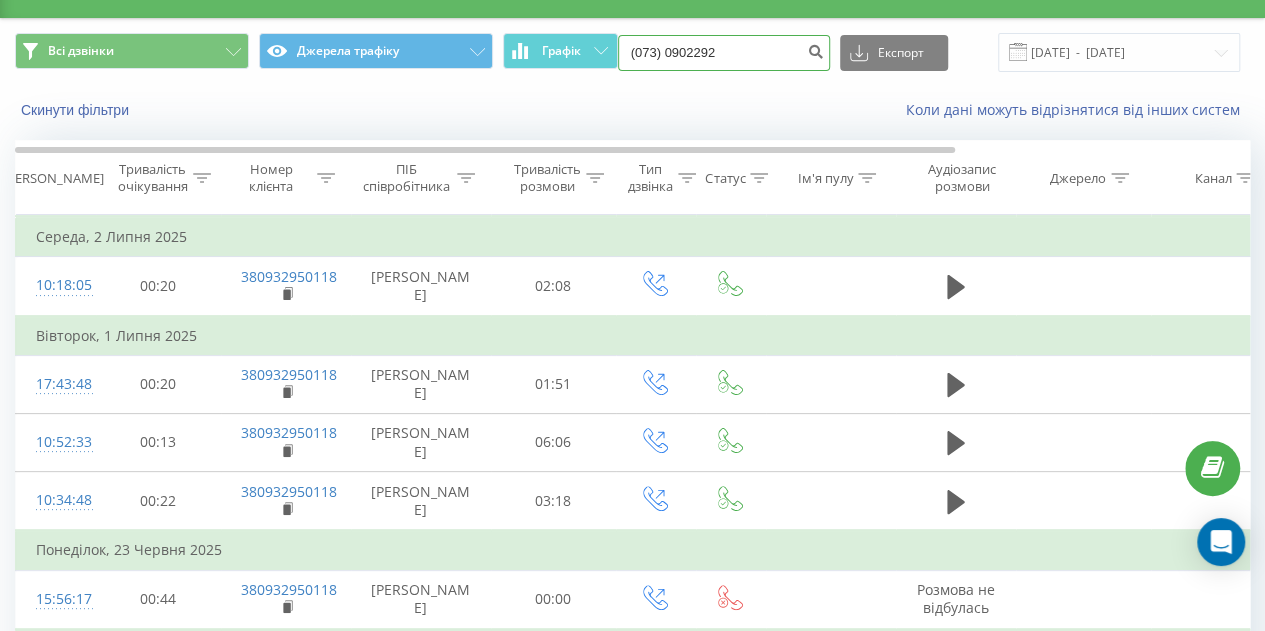 click on "(073) 0902292" at bounding box center [724, 53] 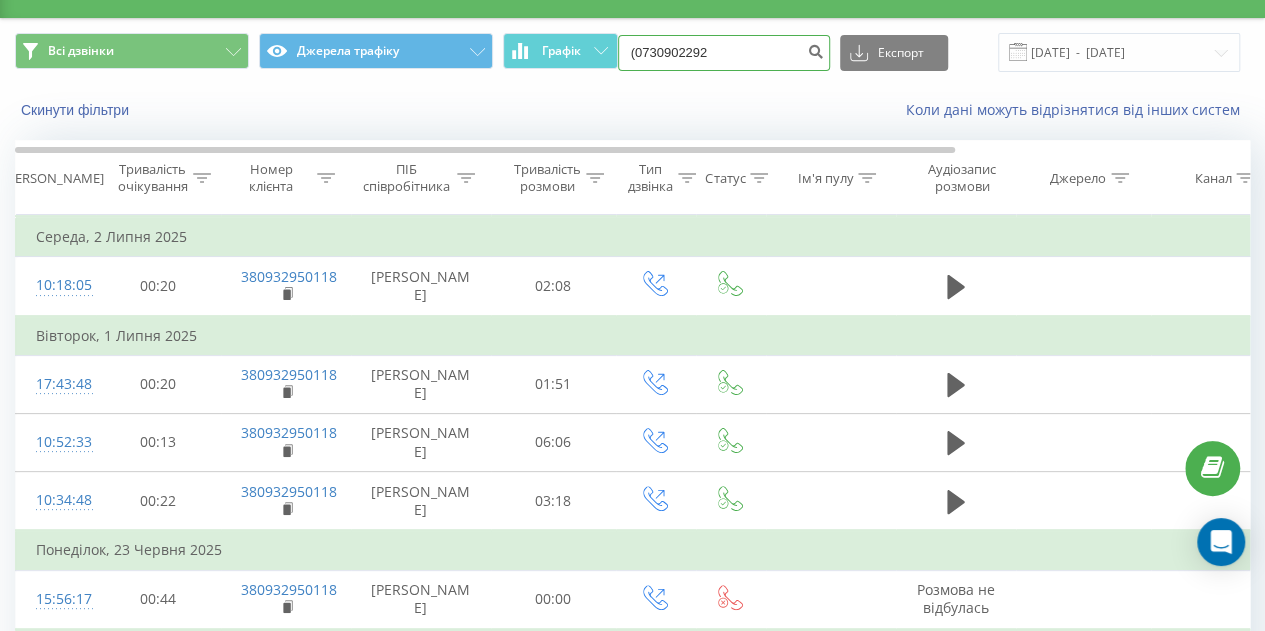 click on "(0730902292" at bounding box center [724, 53] 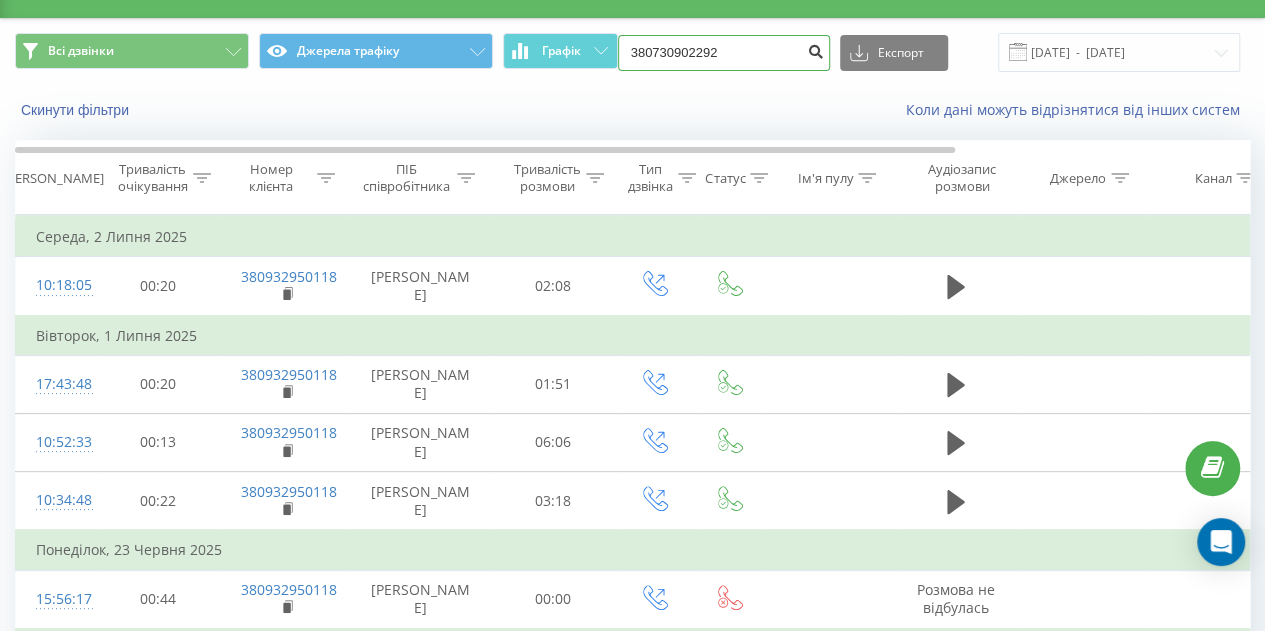 type on "380730902292" 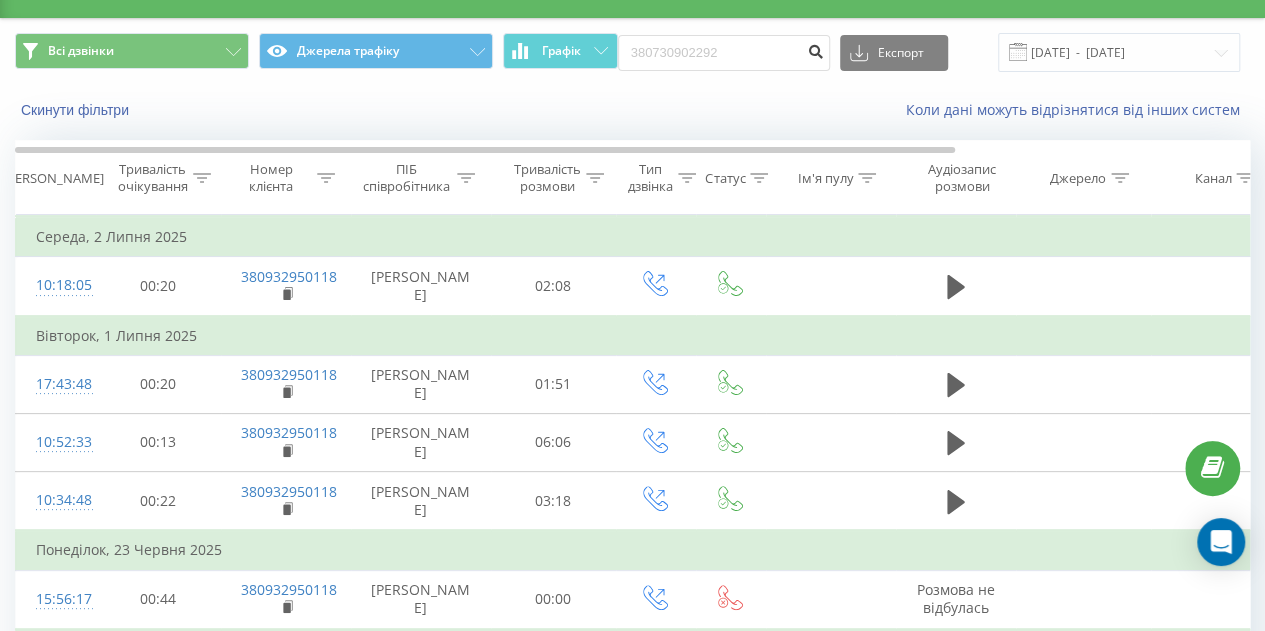 click at bounding box center (816, 49) 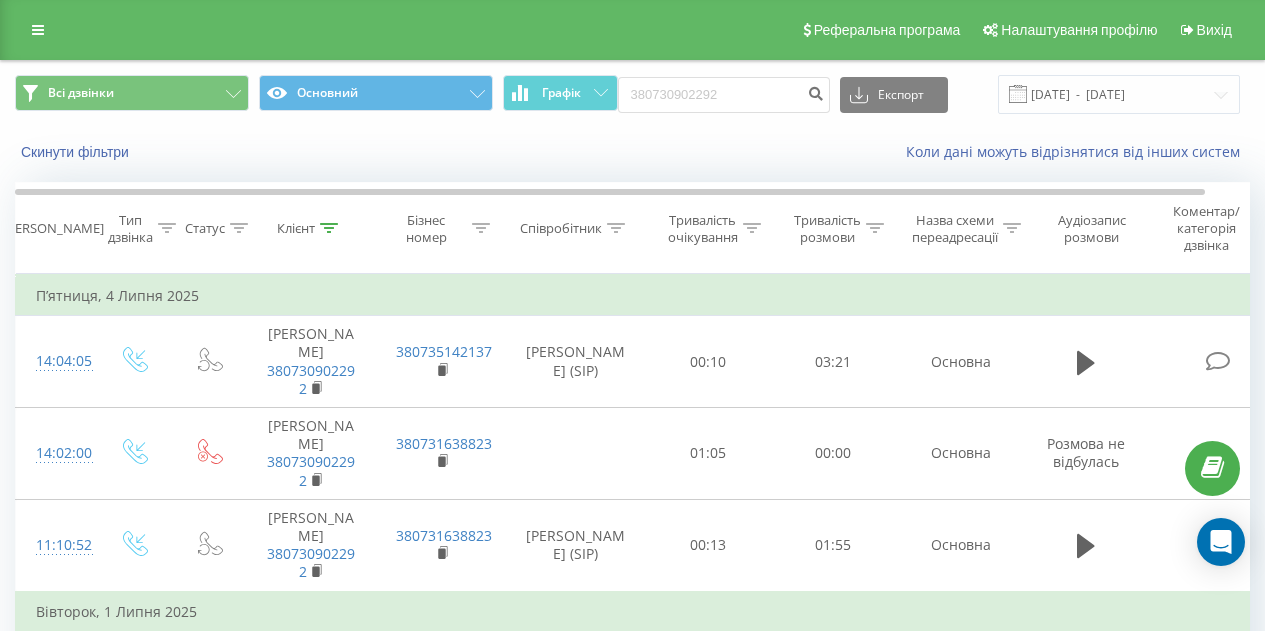 scroll, scrollTop: 700, scrollLeft: 0, axis: vertical 